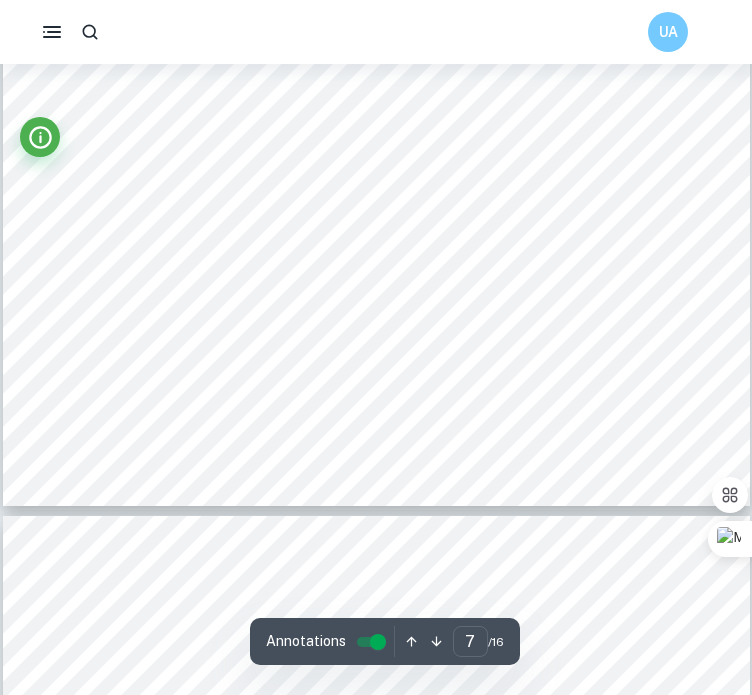 scroll, scrollTop: 7444, scrollLeft: 0, axis: vertical 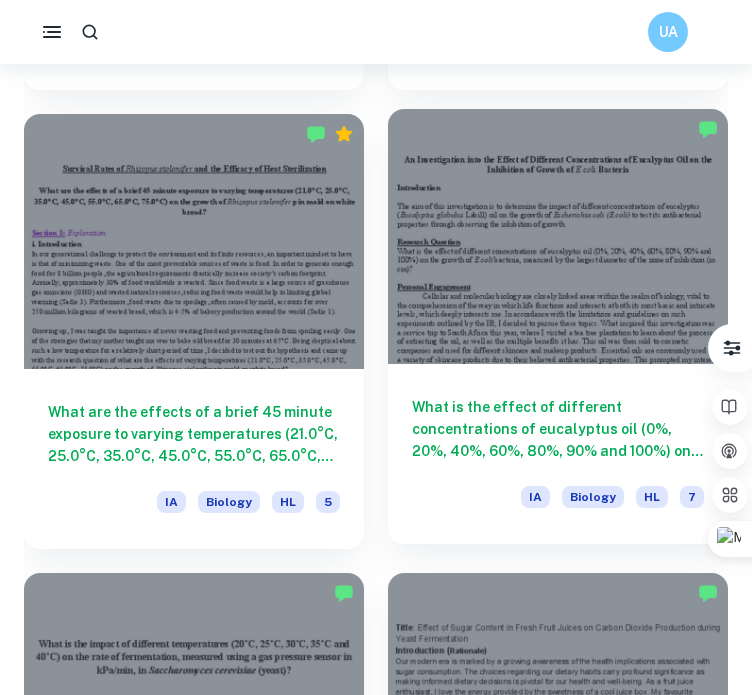 click at bounding box center (558, 236) 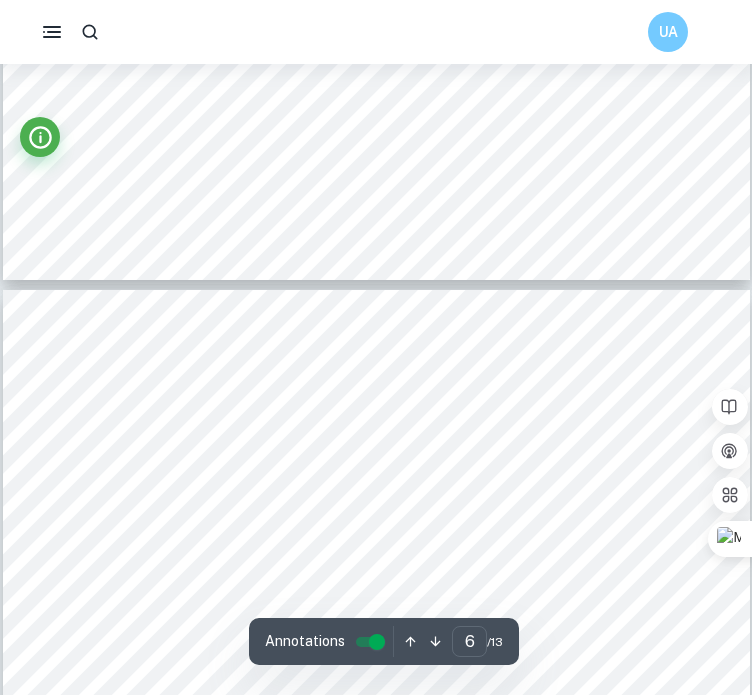 scroll, scrollTop: 6295, scrollLeft: 0, axis: vertical 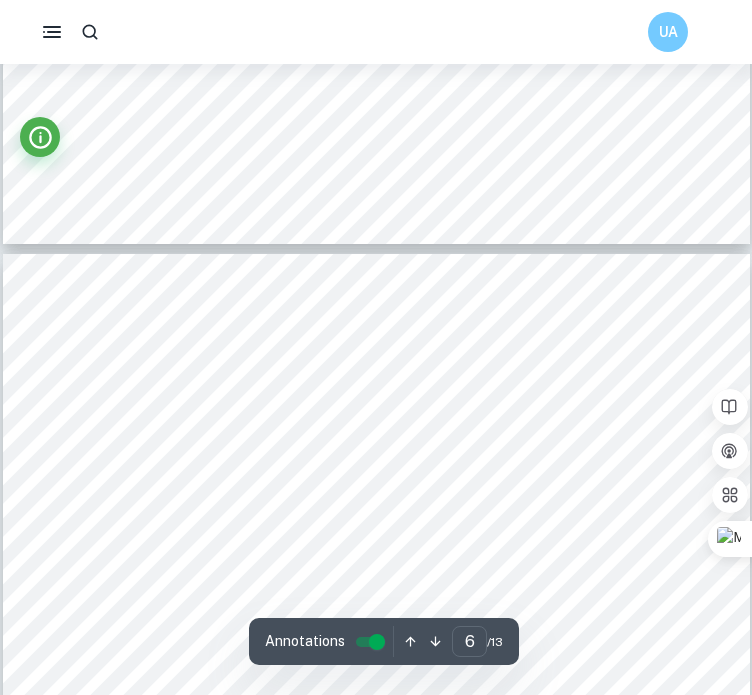 type on "7" 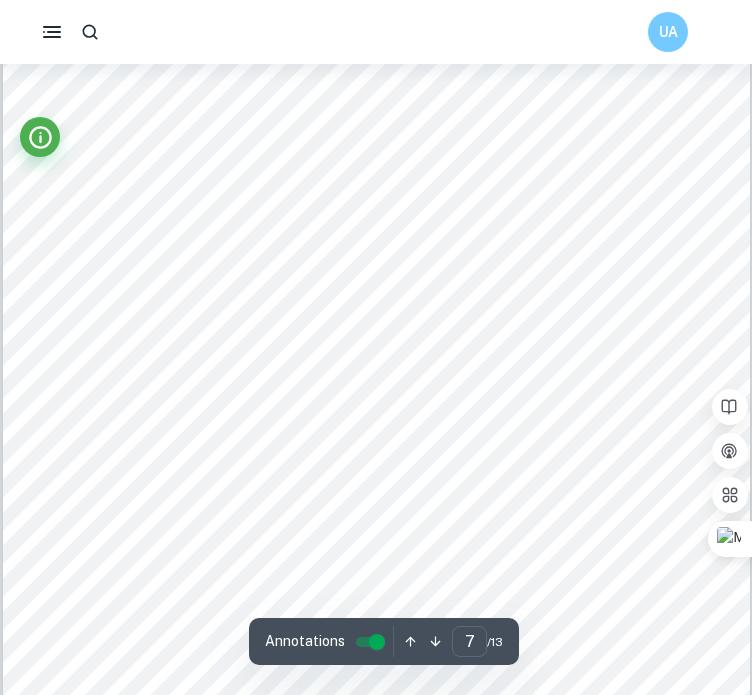 scroll, scrollTop: 6858, scrollLeft: 0, axis: vertical 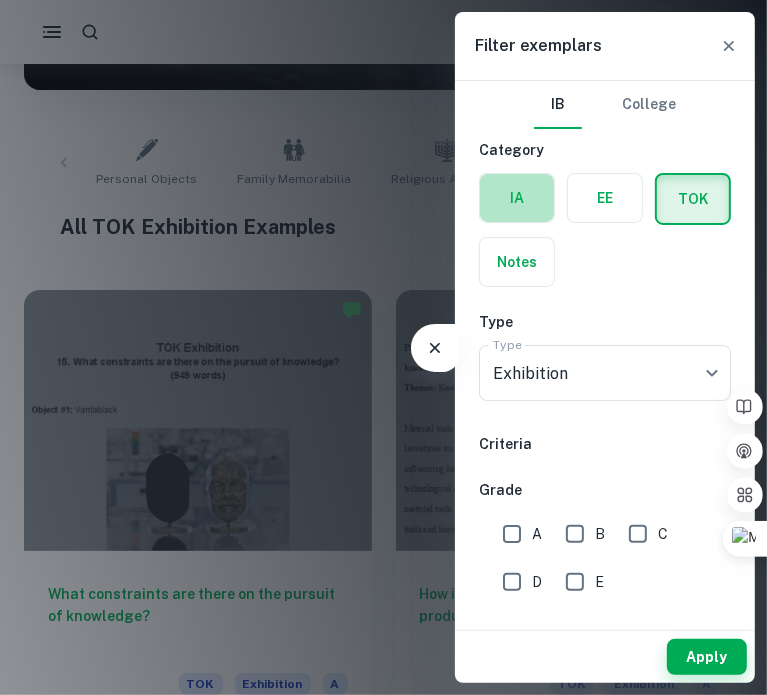 click at bounding box center [517, 198] 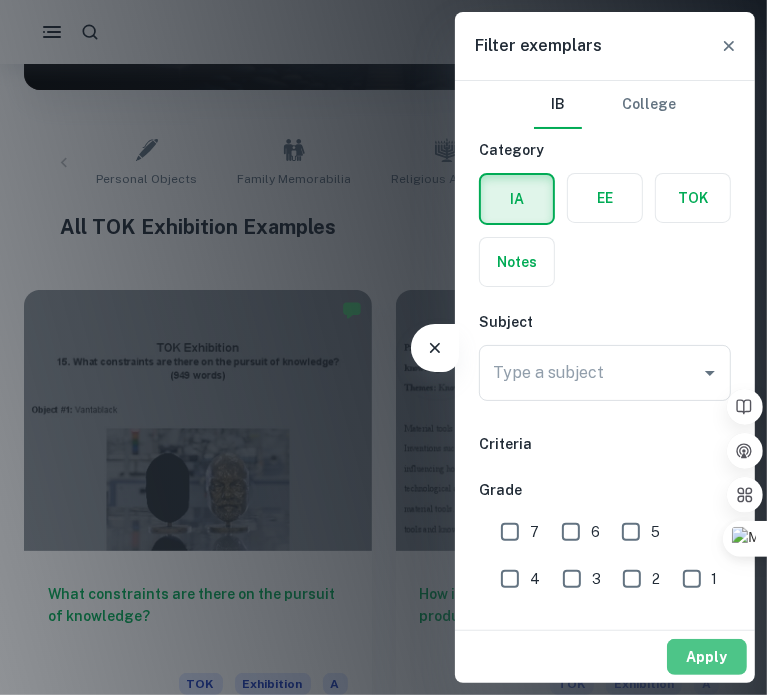 click on "Apply" at bounding box center [707, 657] 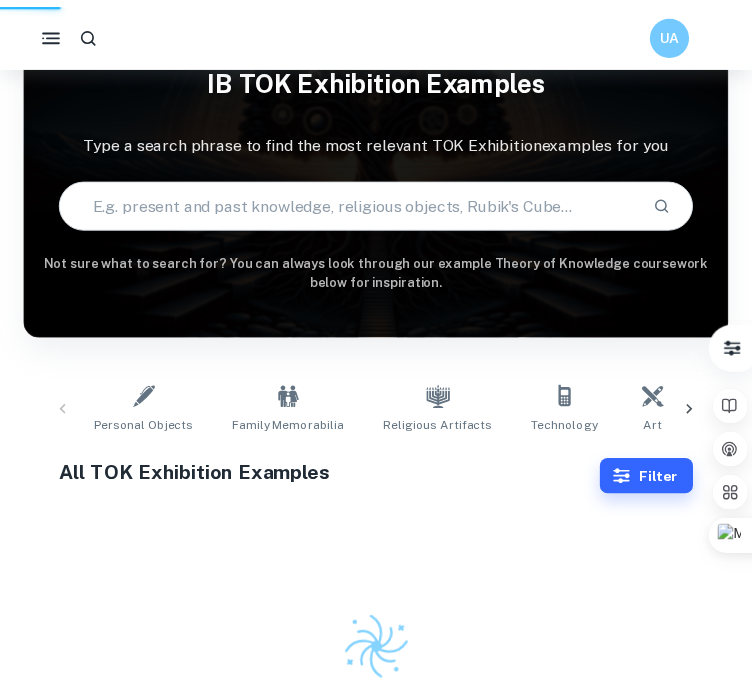 scroll, scrollTop: 92, scrollLeft: 0, axis: vertical 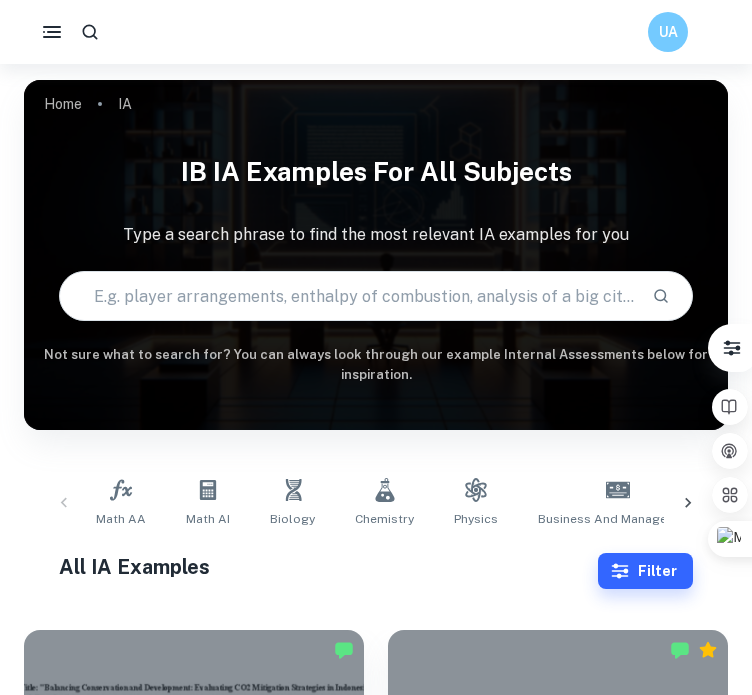 click at bounding box center (694, 650) 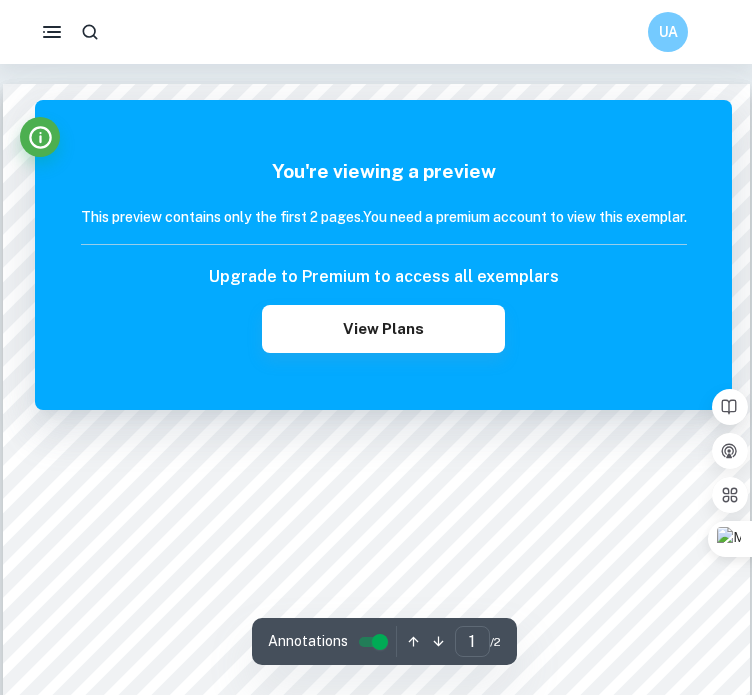 scroll, scrollTop: 228, scrollLeft: 0, axis: vertical 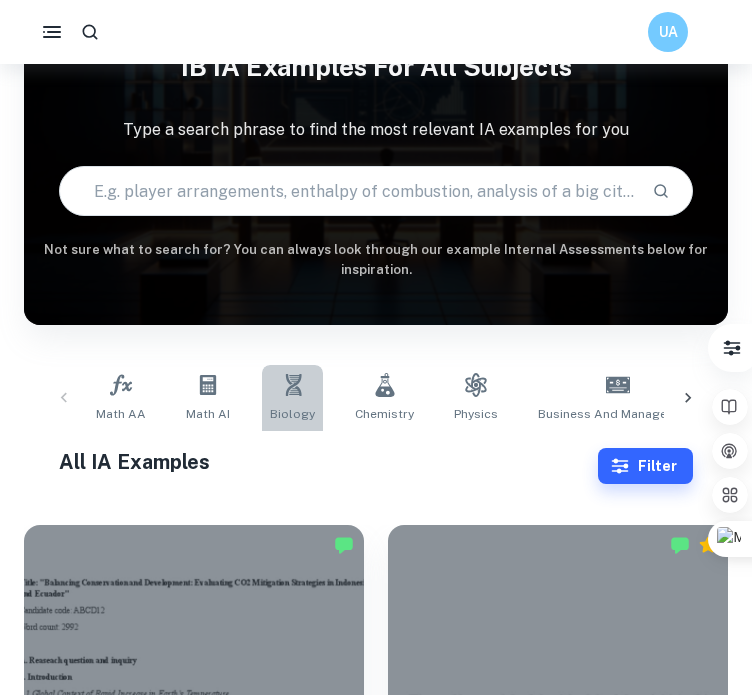 click on "Biology" at bounding box center [292, 414] 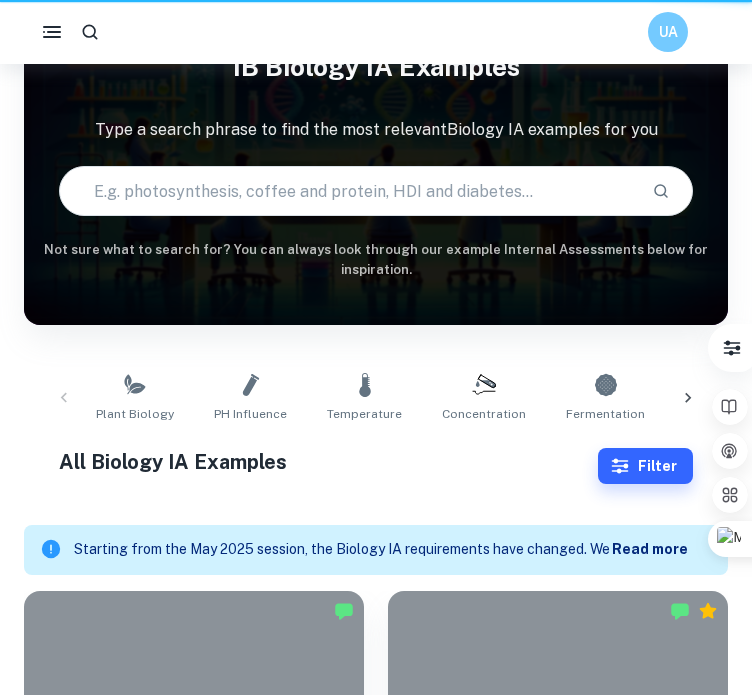 scroll, scrollTop: 0, scrollLeft: 0, axis: both 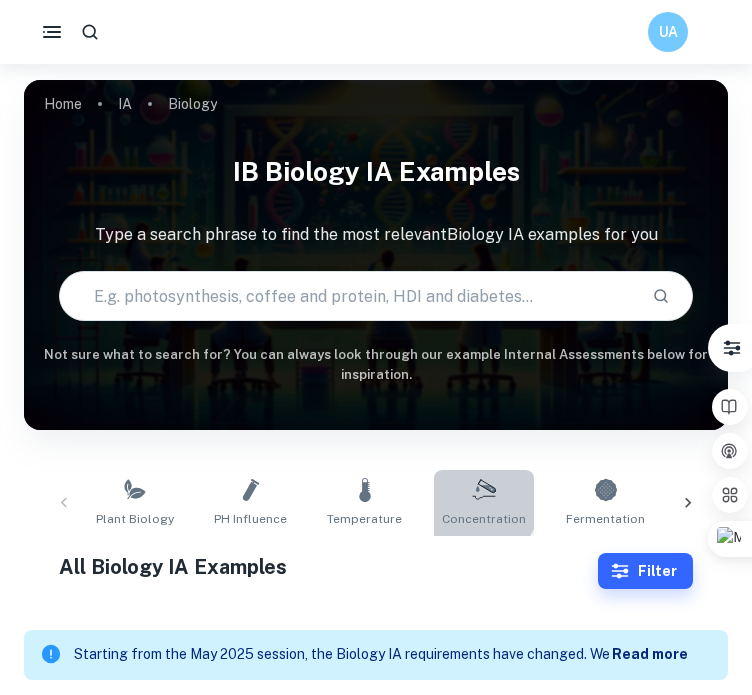 click on "Concentration" at bounding box center [484, 503] 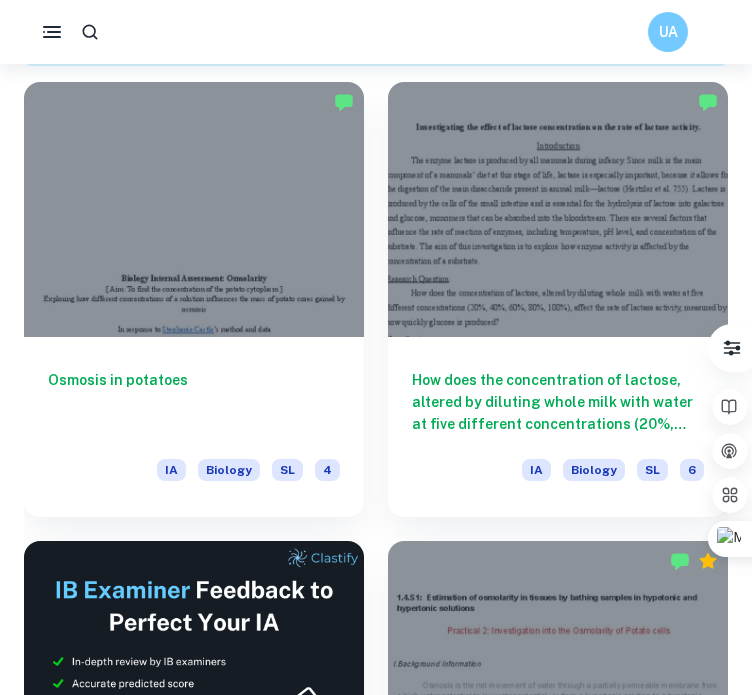 scroll, scrollTop: 504, scrollLeft: 0, axis: vertical 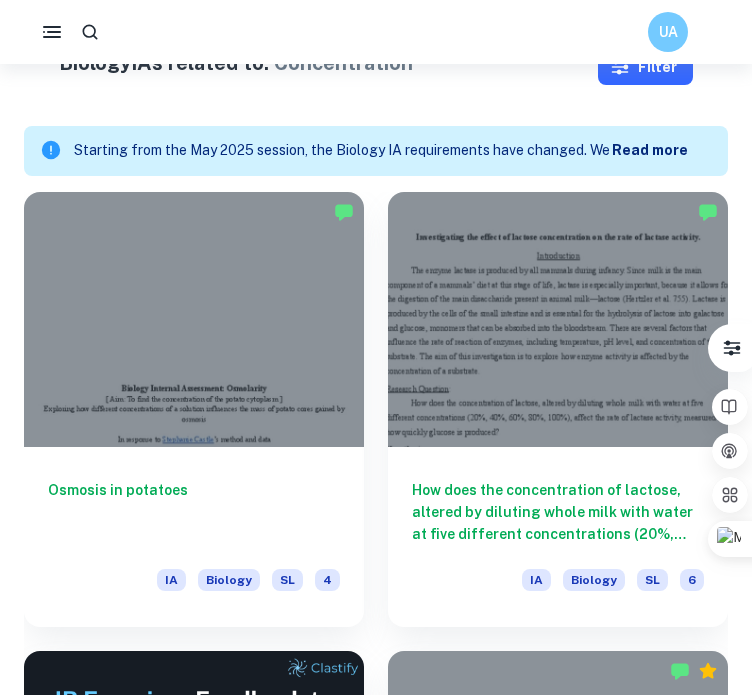 click on "Filter" at bounding box center [645, 67] 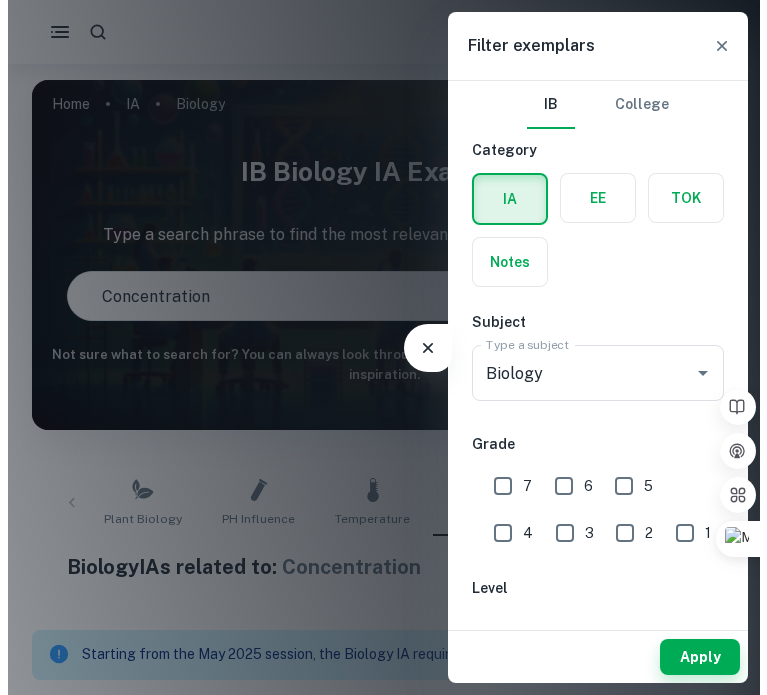 scroll, scrollTop: 0, scrollLeft: 0, axis: both 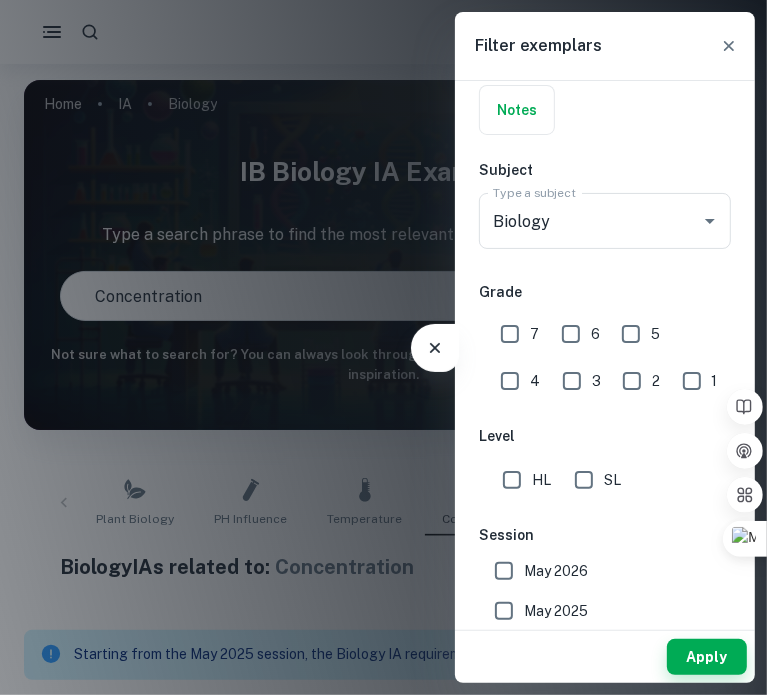 click on "HL" at bounding box center (512, 480) 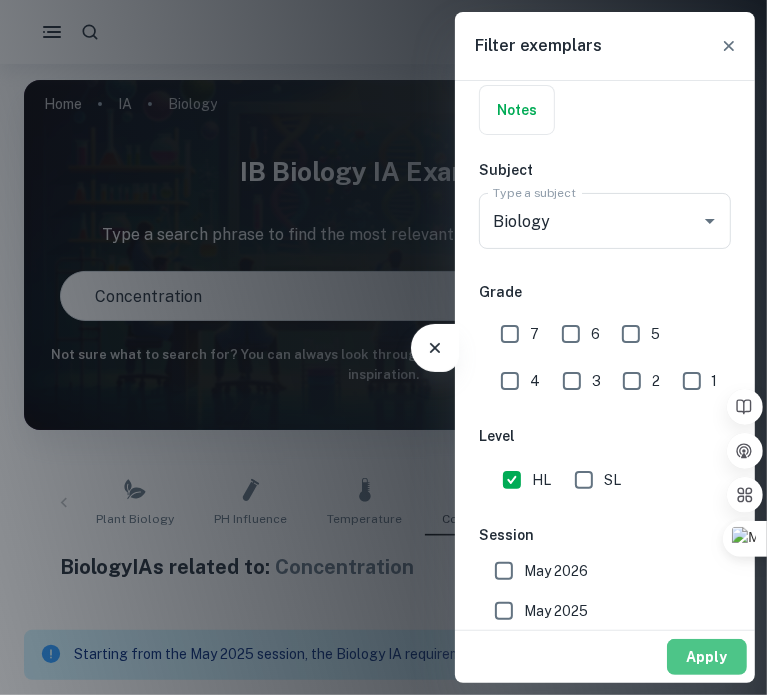 click on "Apply" at bounding box center (707, 657) 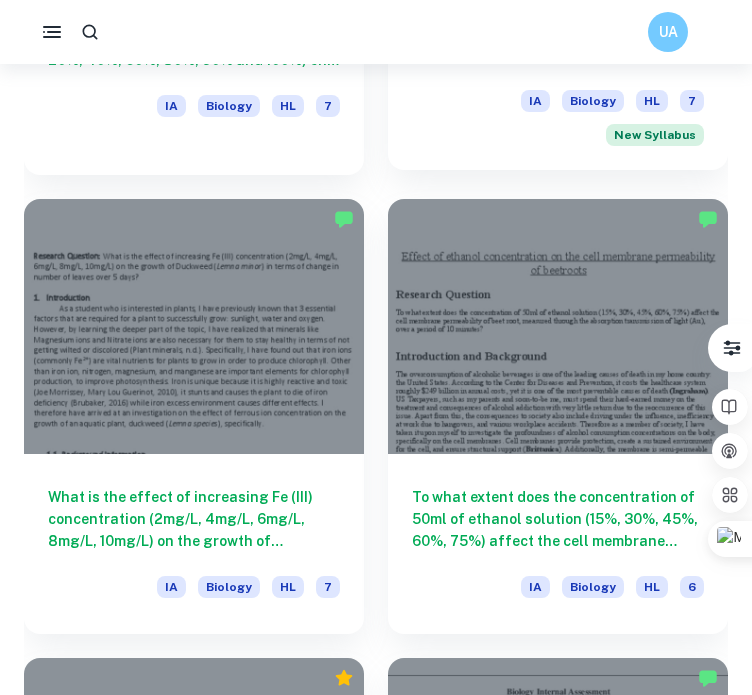 scroll, scrollTop: 3820, scrollLeft: 0, axis: vertical 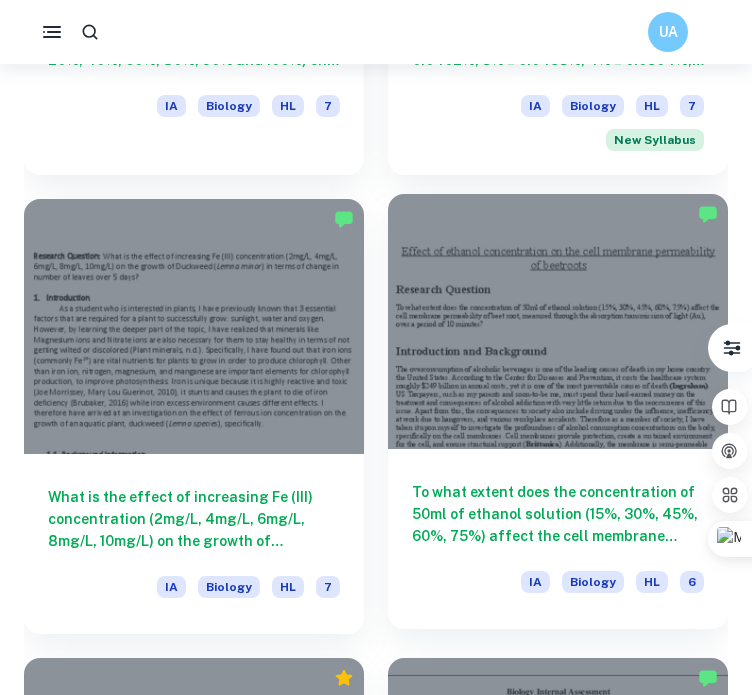 click at bounding box center [558, 321] 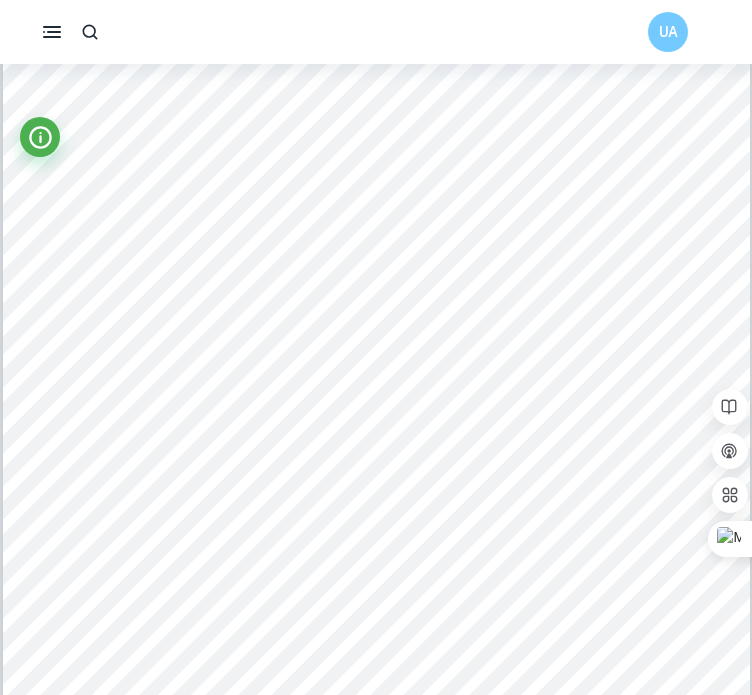 scroll, scrollTop: 9228, scrollLeft: 0, axis: vertical 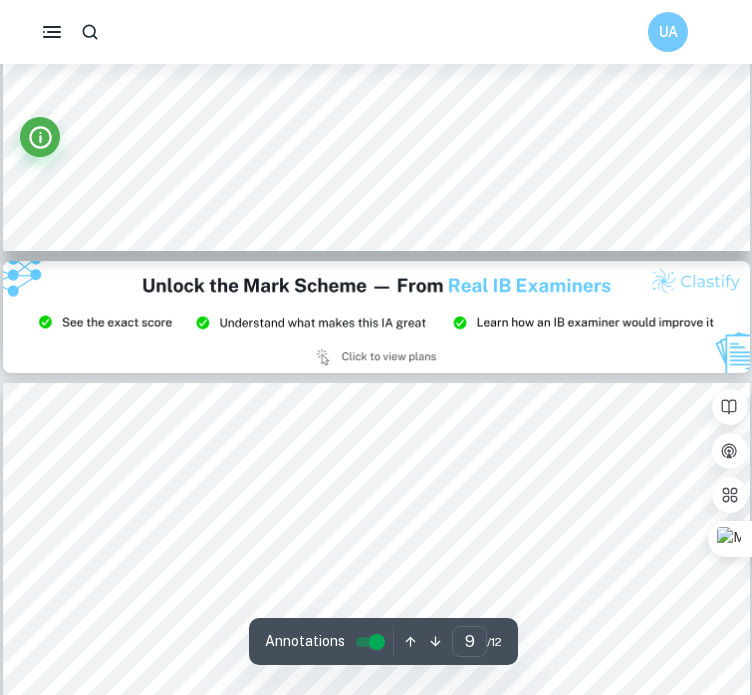 type on "8" 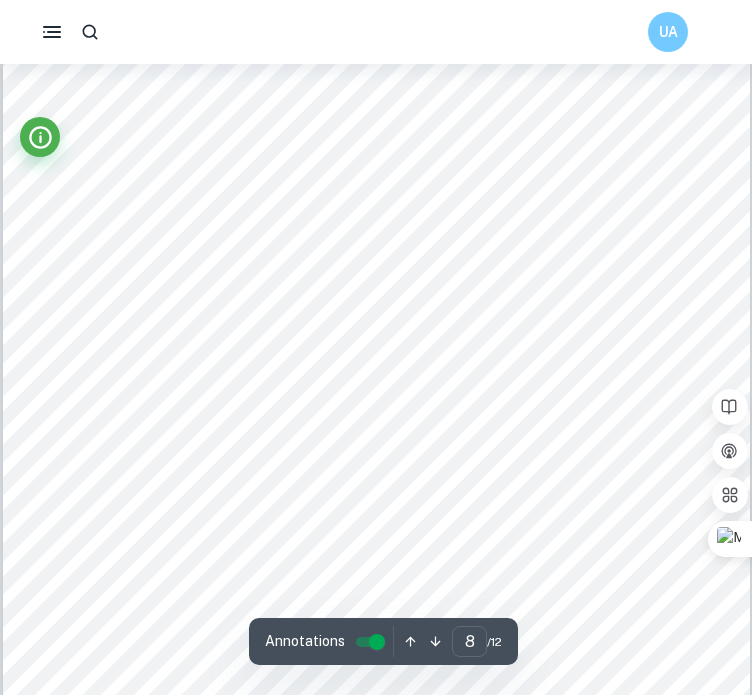 scroll, scrollTop: 7113, scrollLeft: 0, axis: vertical 